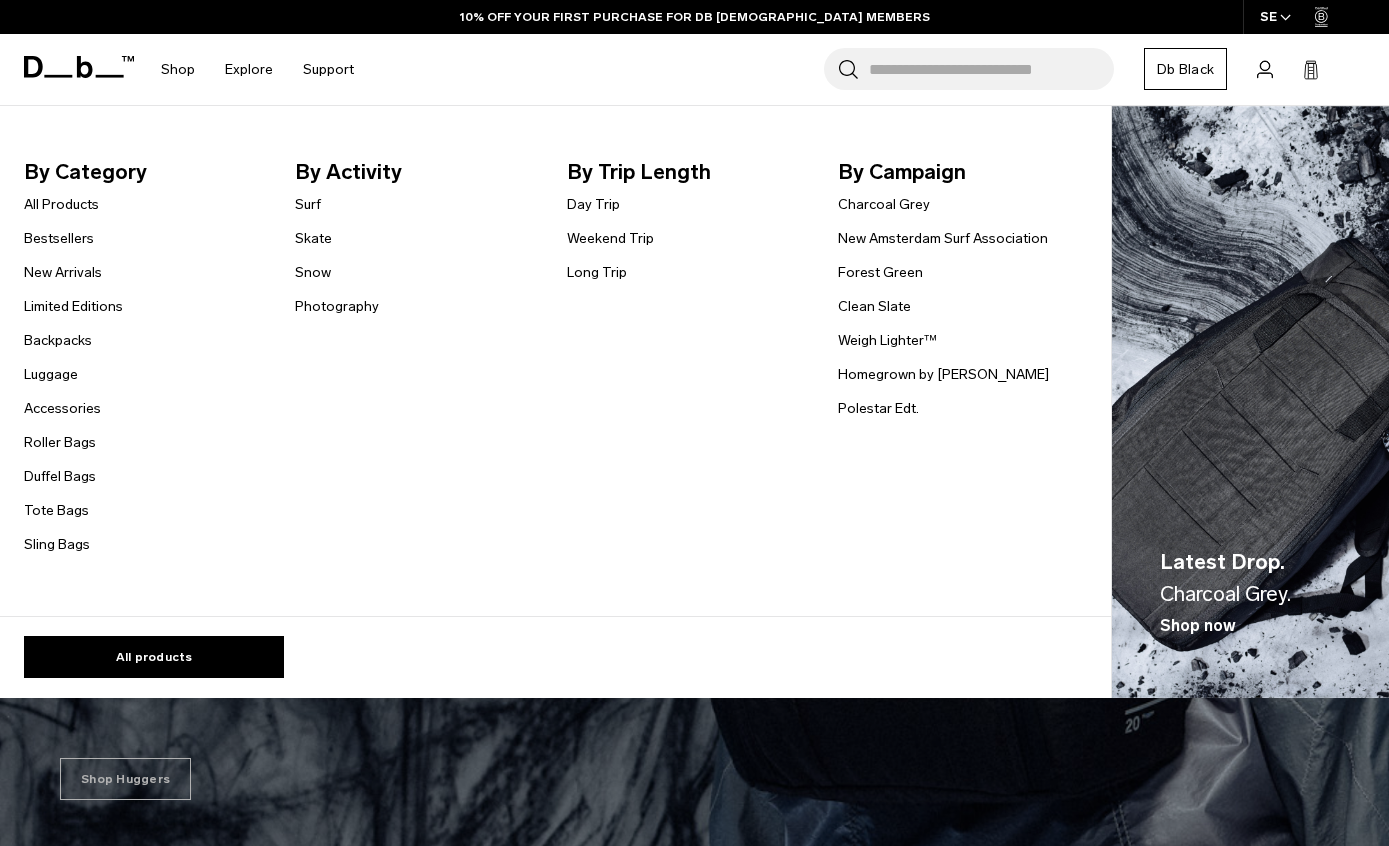 scroll, scrollTop: 0, scrollLeft: 0, axis: both 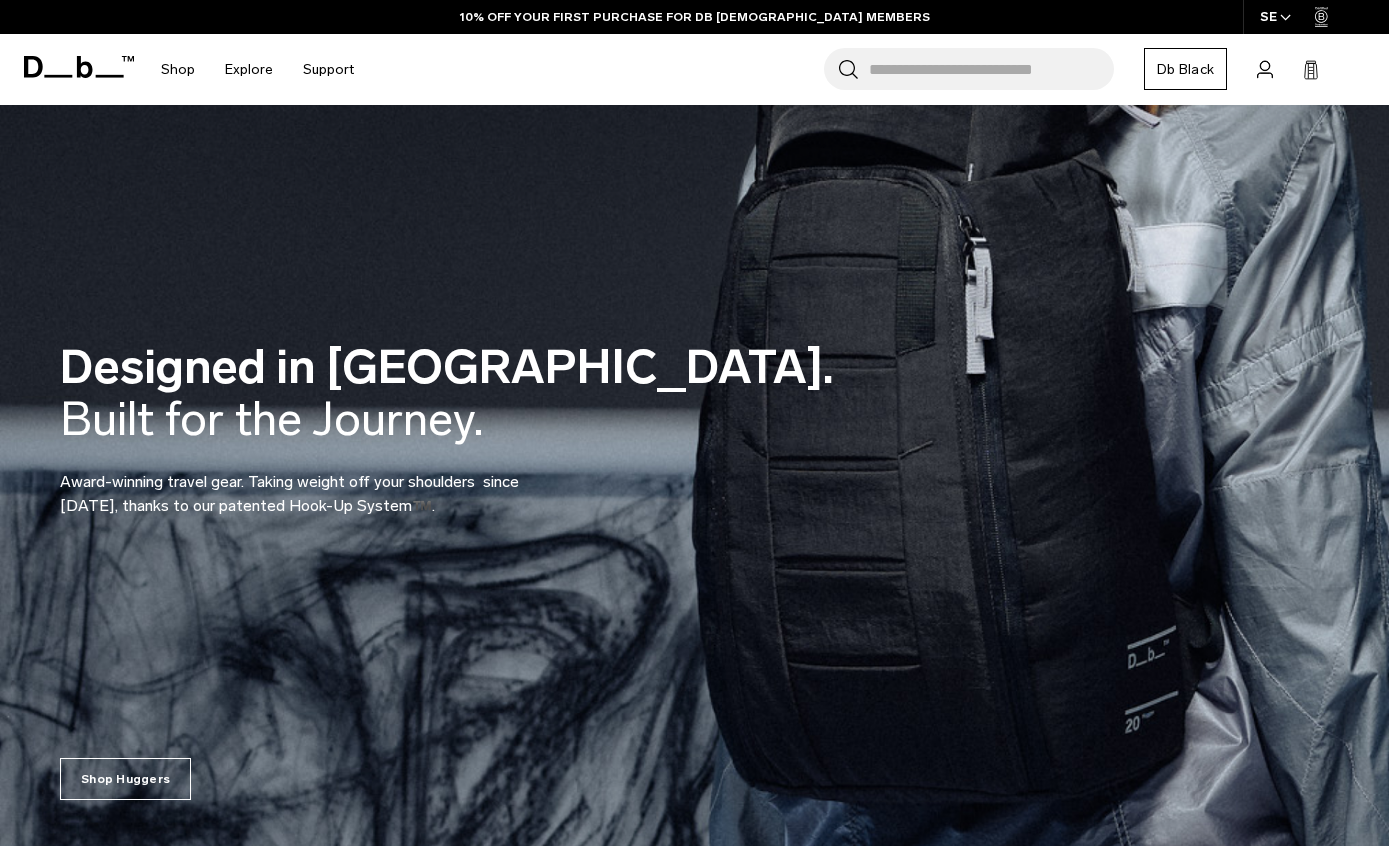click on "Skip to content
Summer Sale Ends In:
00
days,
00
hours,
00
minutes ,
00
seconds
BUY NOW, PAY LATER WITH [PERSON_NAME]
10% OFF YOUR FIRST PURCHASE FOR DB [DEMOGRAPHIC_DATA] MEMBERS
FREE SHIPPING FOR DB BLACK MEMBERS
FREE RETURNS FOR DB [DEMOGRAPHIC_DATA] MEMBERS
LIMITED LIFETIME WARRANTY FOR DB BLACK MEMBERS
BUY NOW, PAY LATER WITH [PERSON_NAME]
10% OFF YOUR FIRST PURCHASE FOR DB [DEMOGRAPHIC_DATA] MEMBERS
Summer Sale Ends In:
00
days,
00
hours,
00" at bounding box center (694, 423) 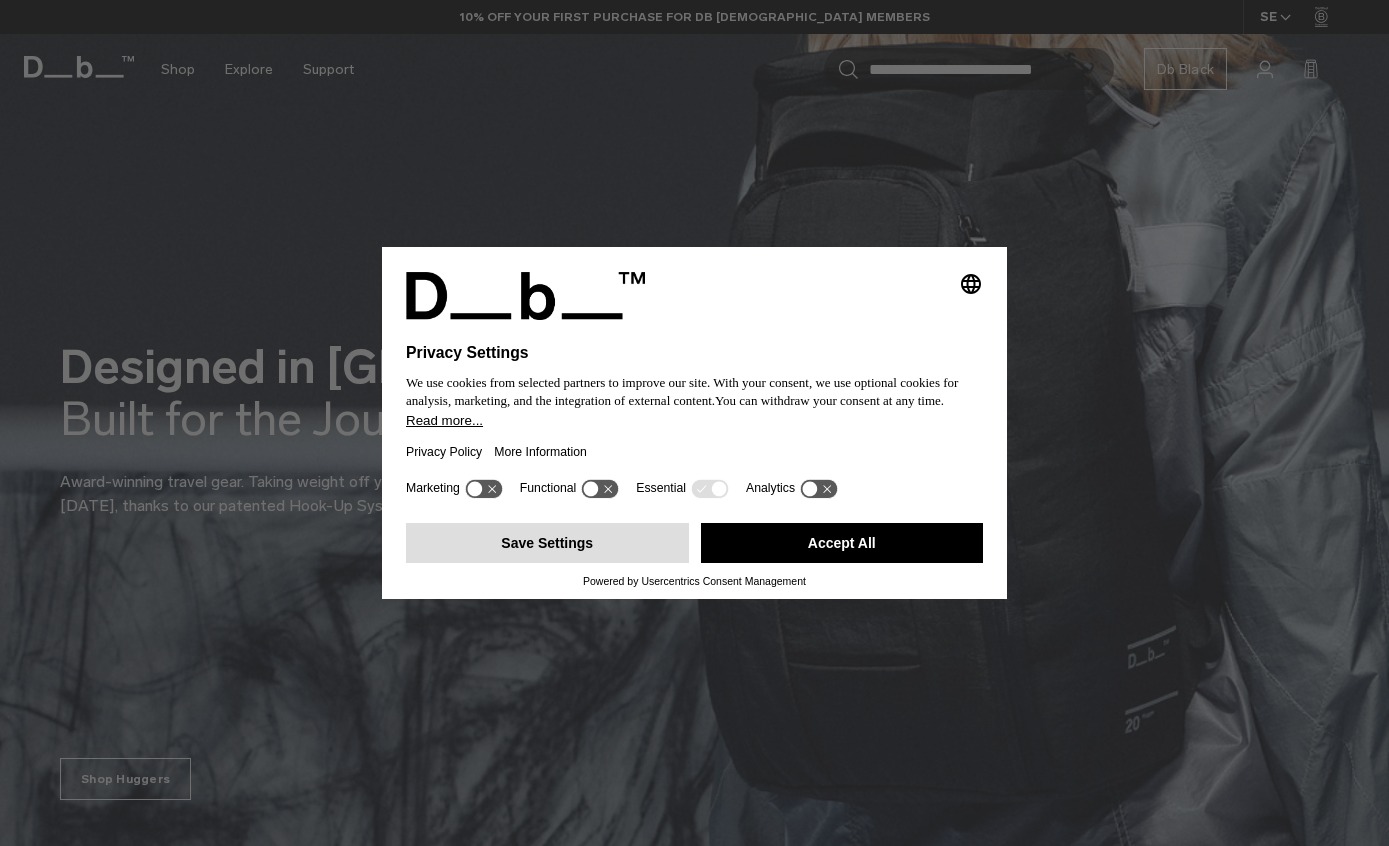 click on "Save Settings" at bounding box center [547, 543] 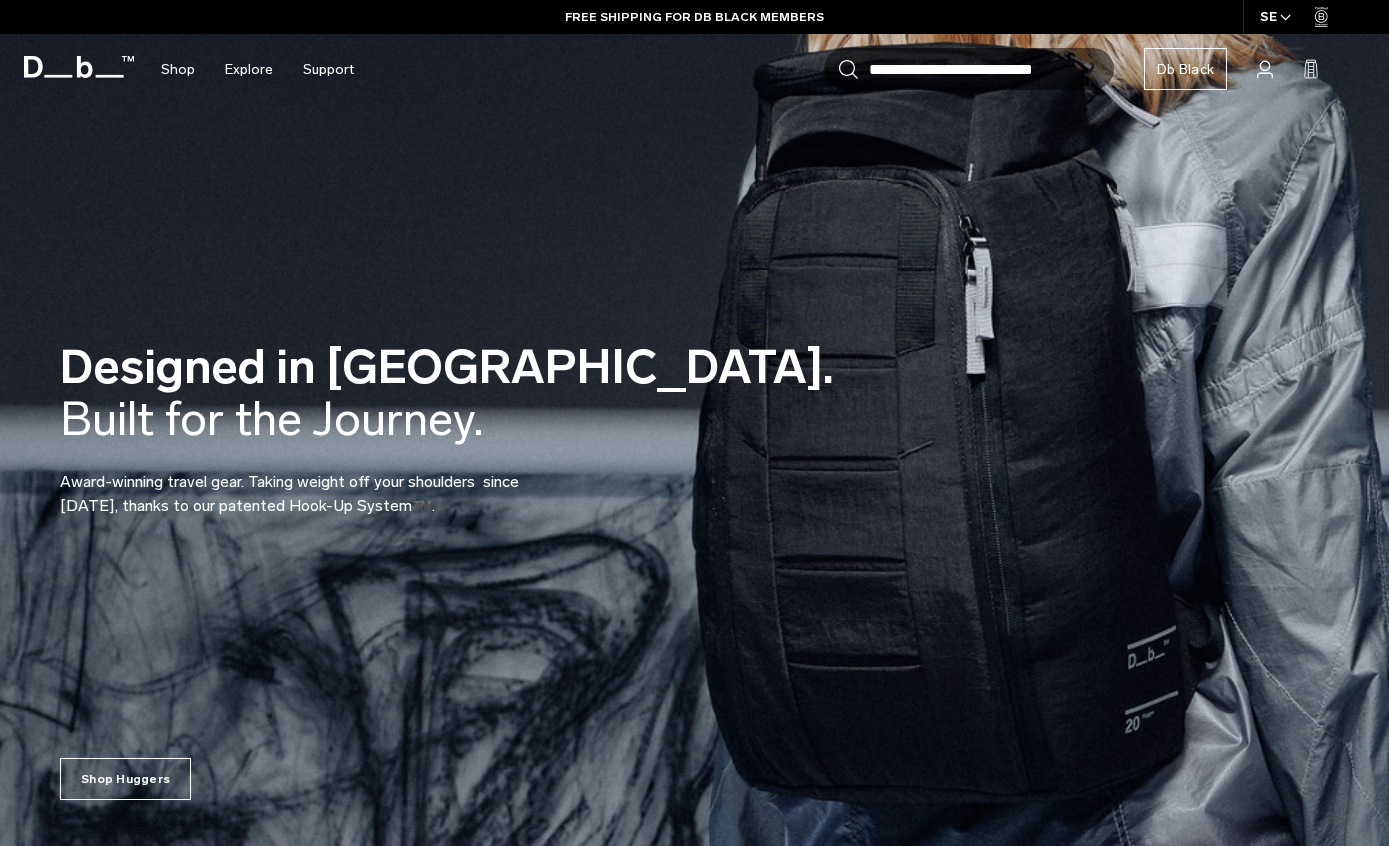 scroll, scrollTop: 0, scrollLeft: 0, axis: both 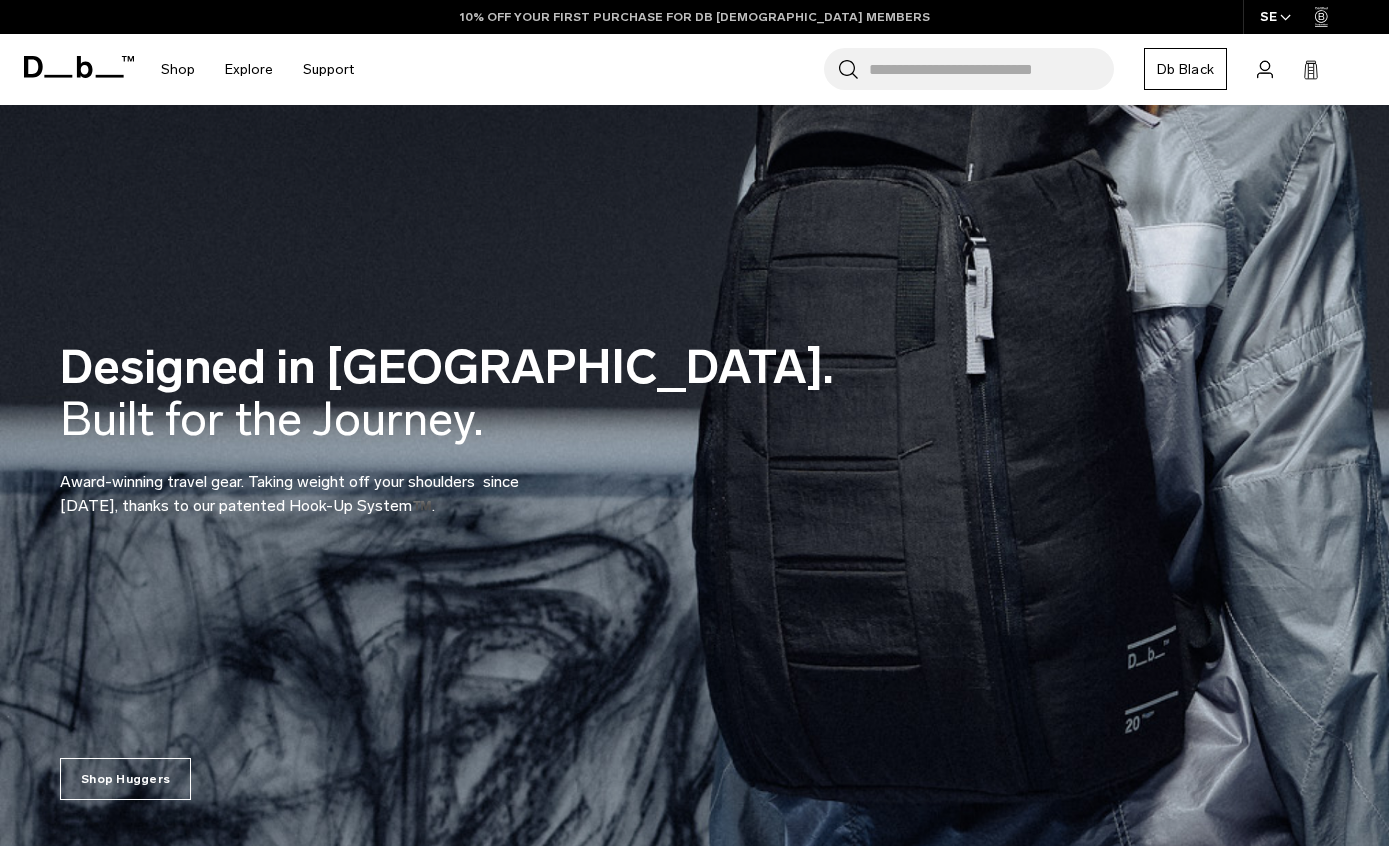 click on "10% OFF YOUR FIRST PURCHASE FOR DB [DEMOGRAPHIC_DATA] MEMBERS" at bounding box center [695, 17] 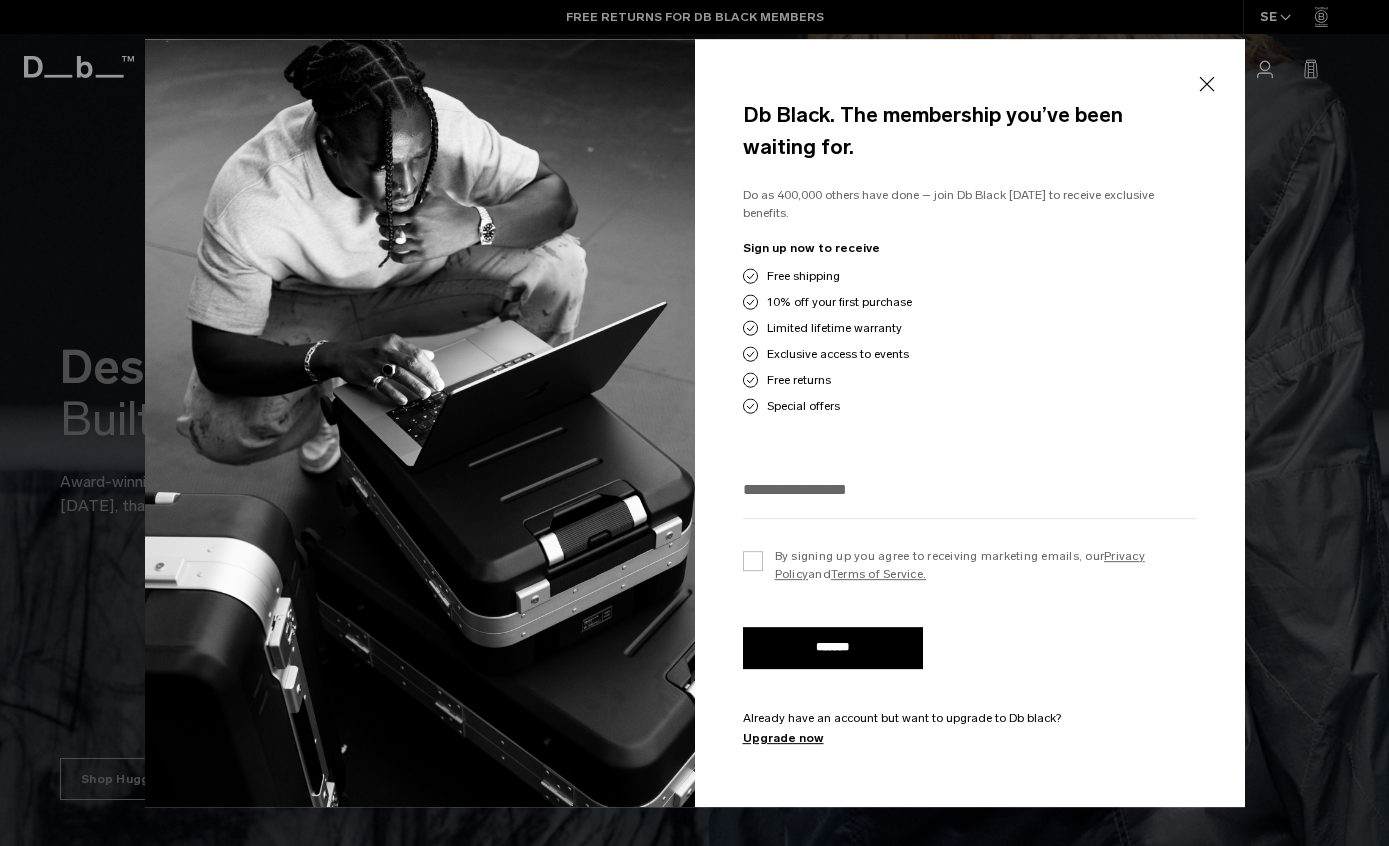 click at bounding box center (694, 423) 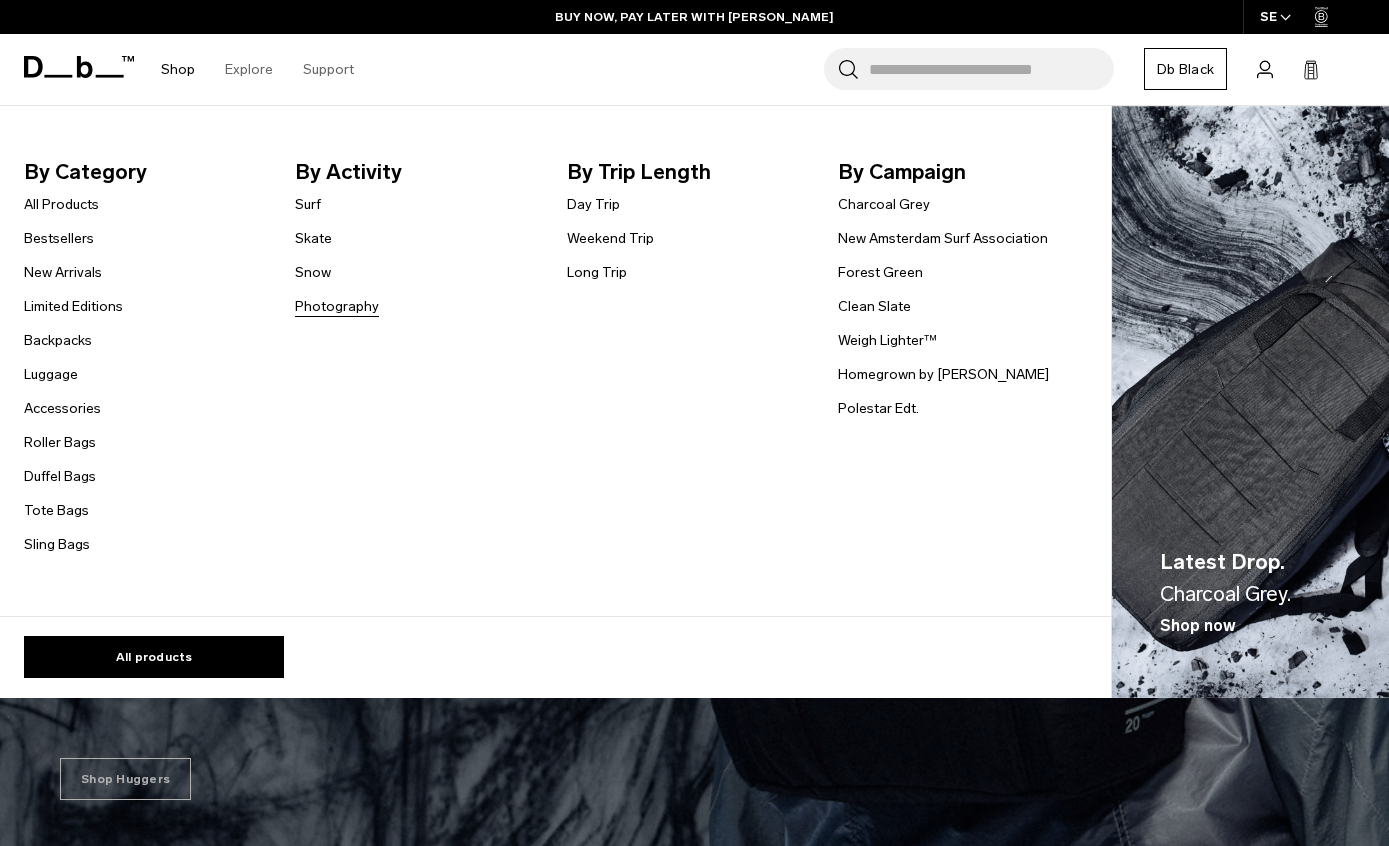 click on "Photography" at bounding box center (337, 306) 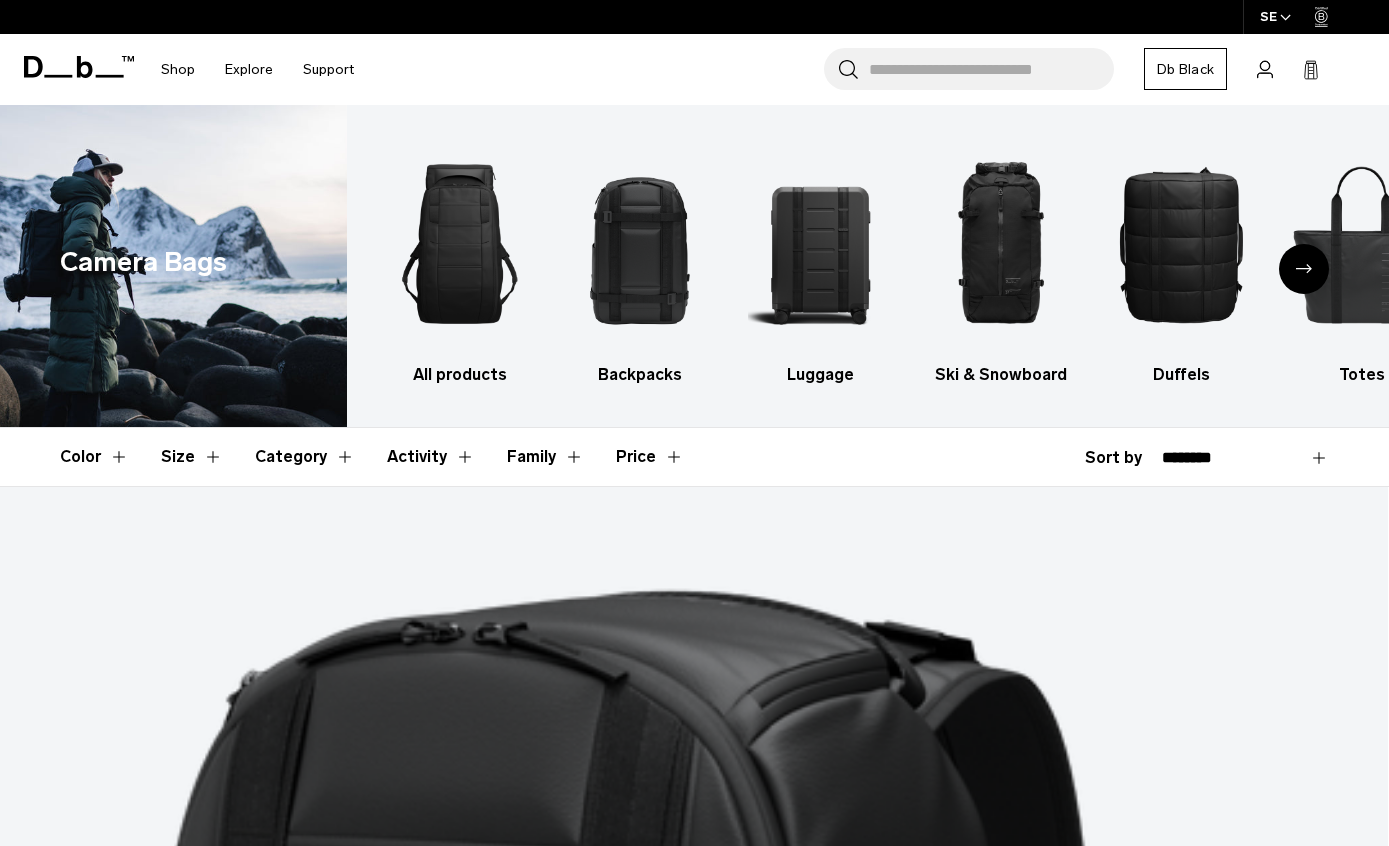 scroll, scrollTop: 205, scrollLeft: 0, axis: vertical 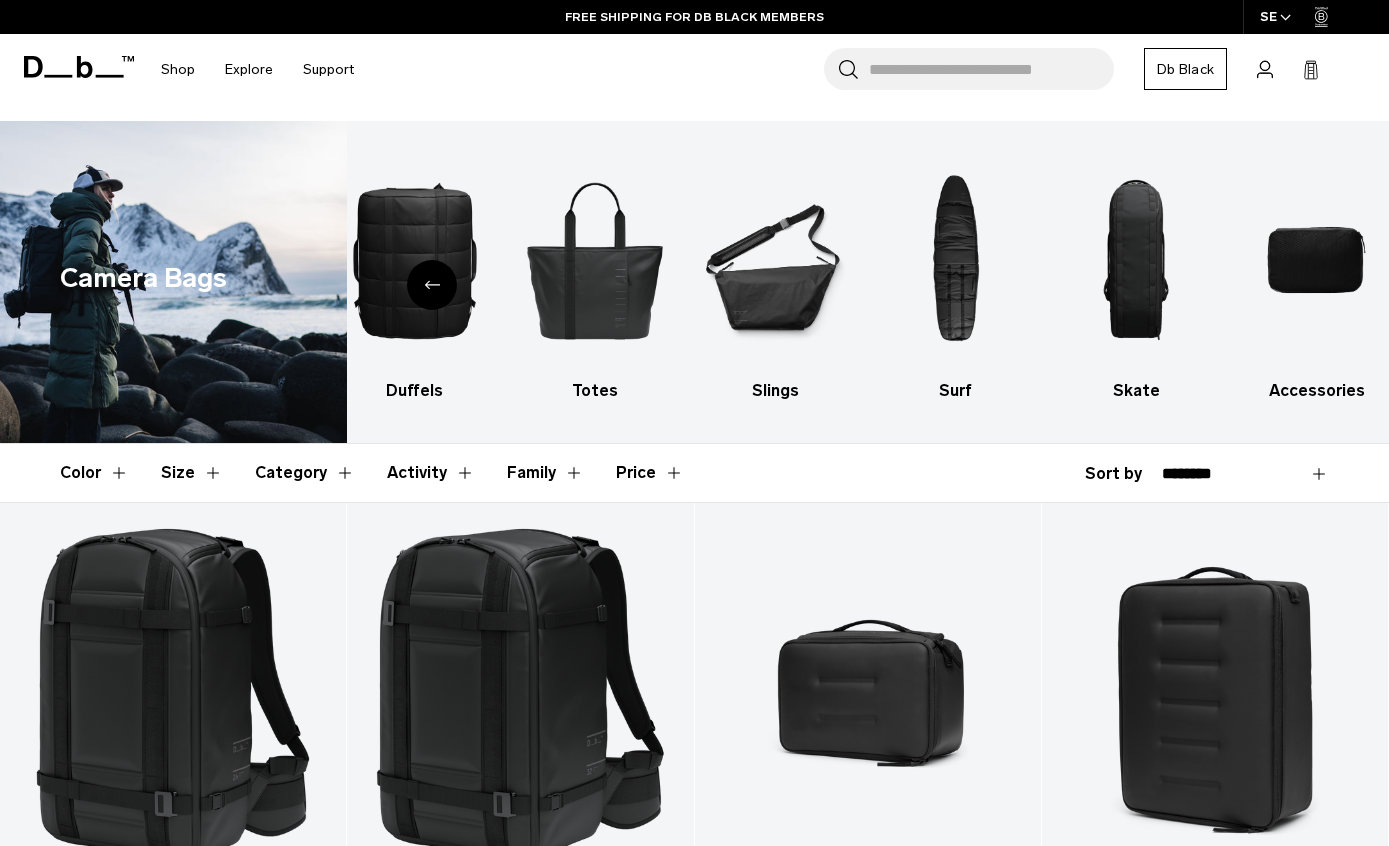 click at bounding box center [79, 67] 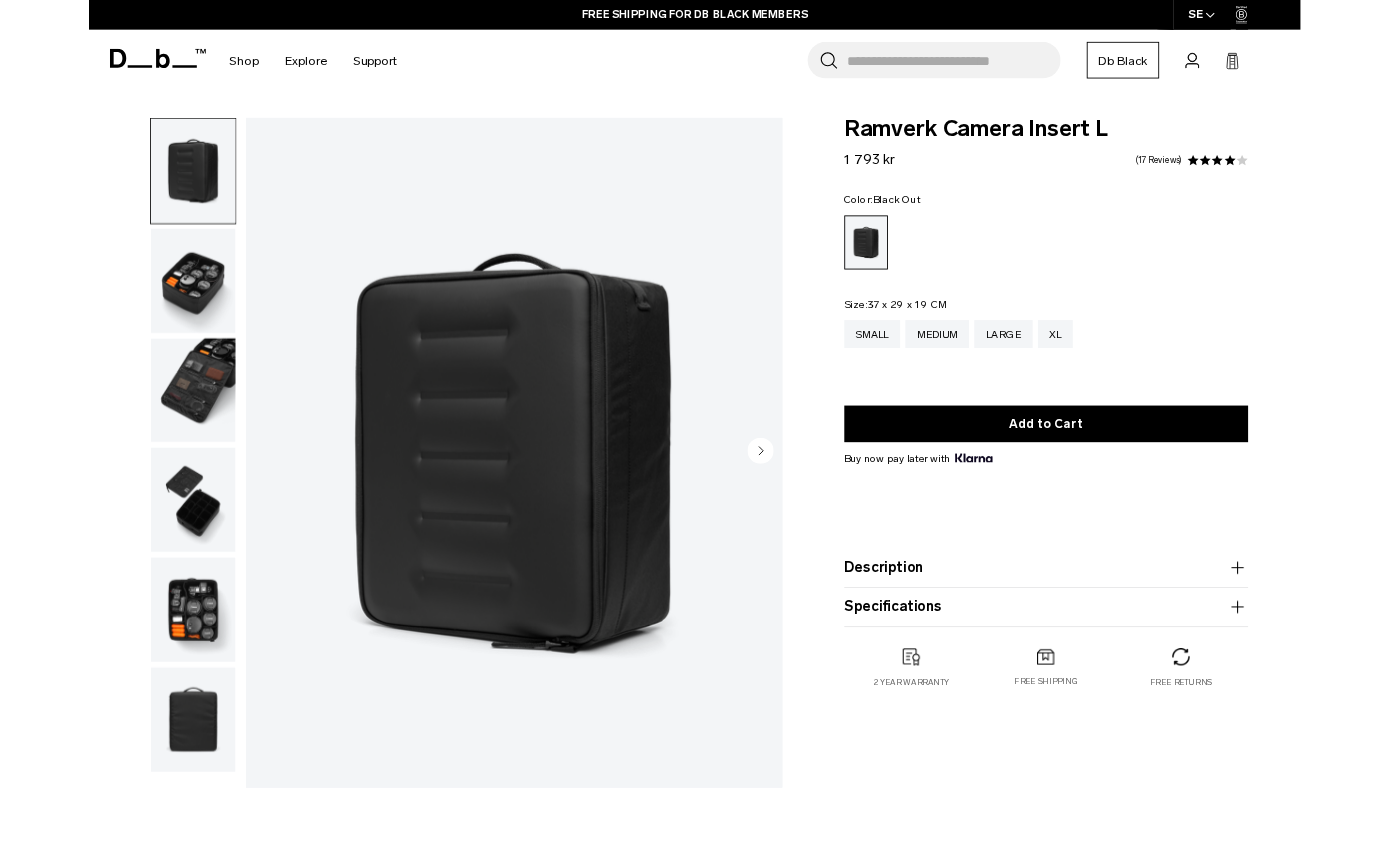 scroll, scrollTop: 0, scrollLeft: 0, axis: both 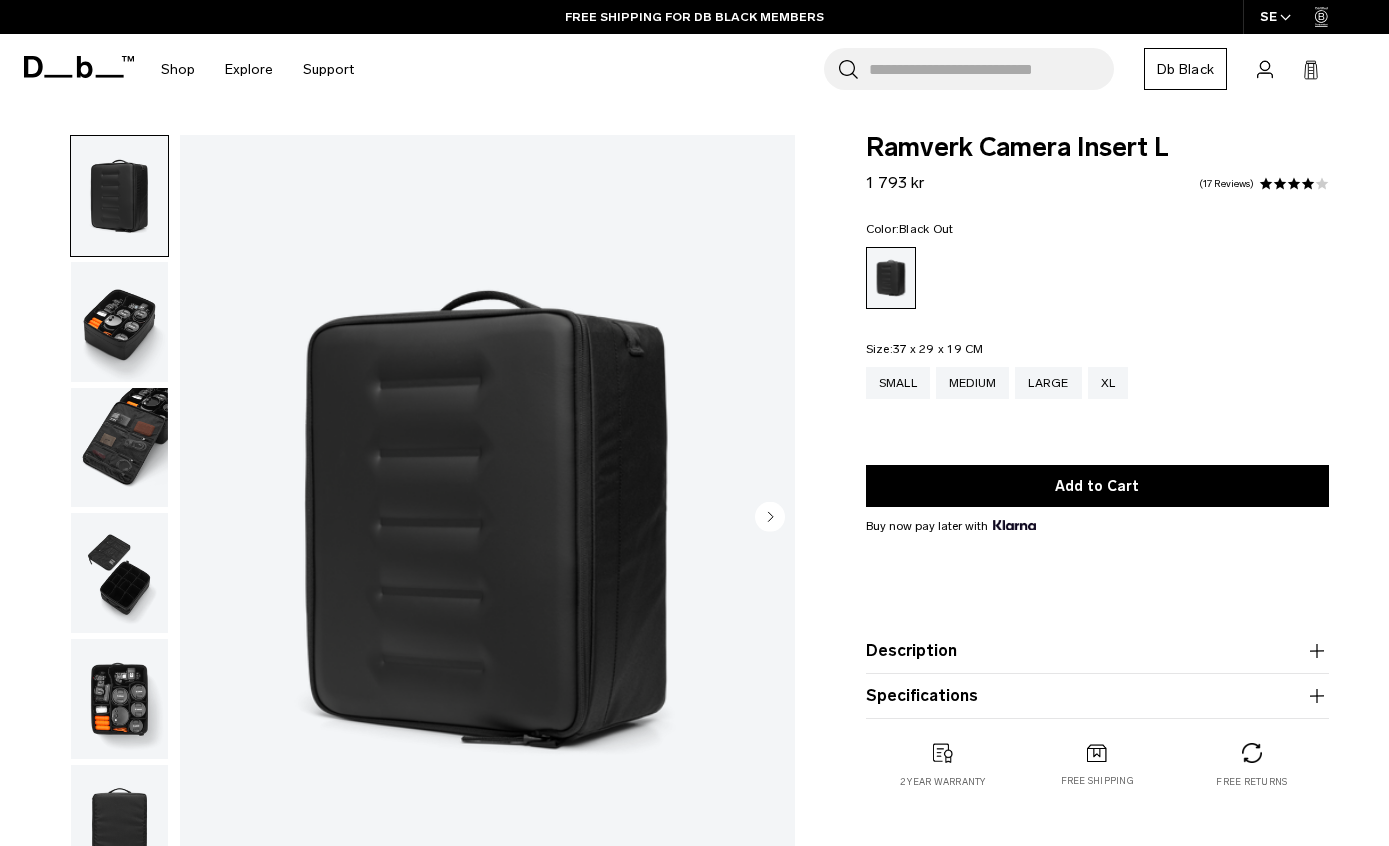 click at bounding box center (119, 322) 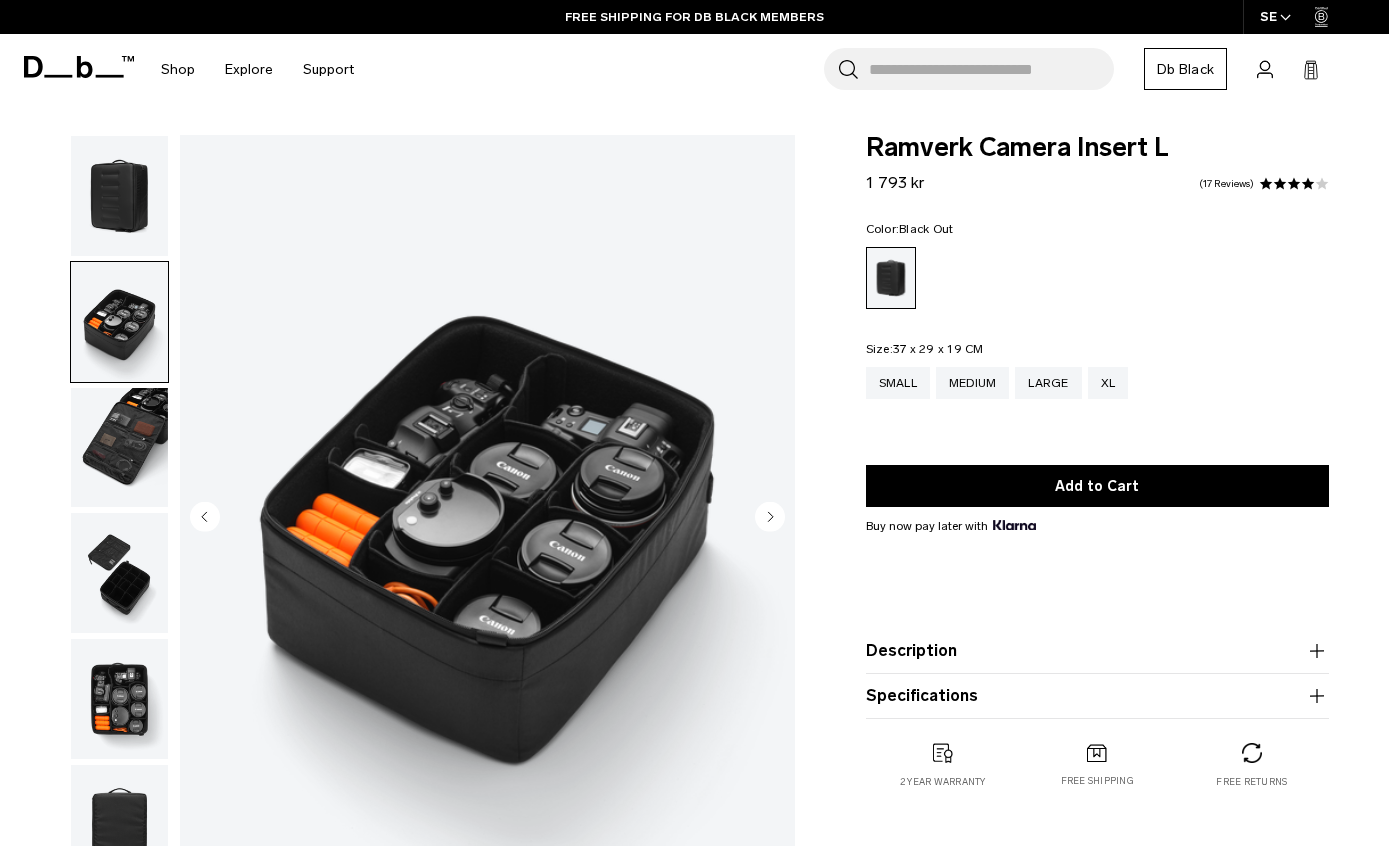 click at bounding box center [119, 448] 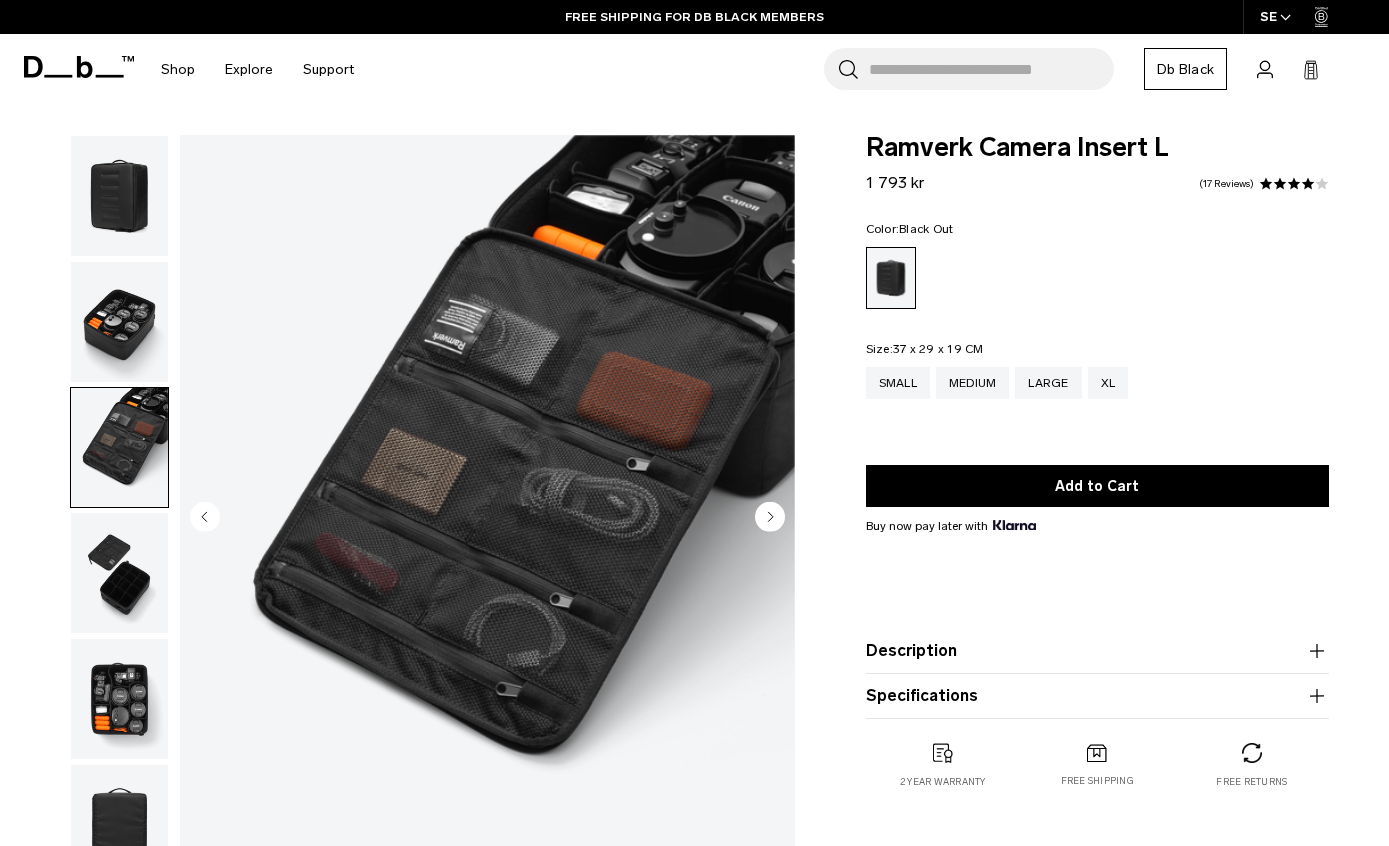click at bounding box center [119, 322] 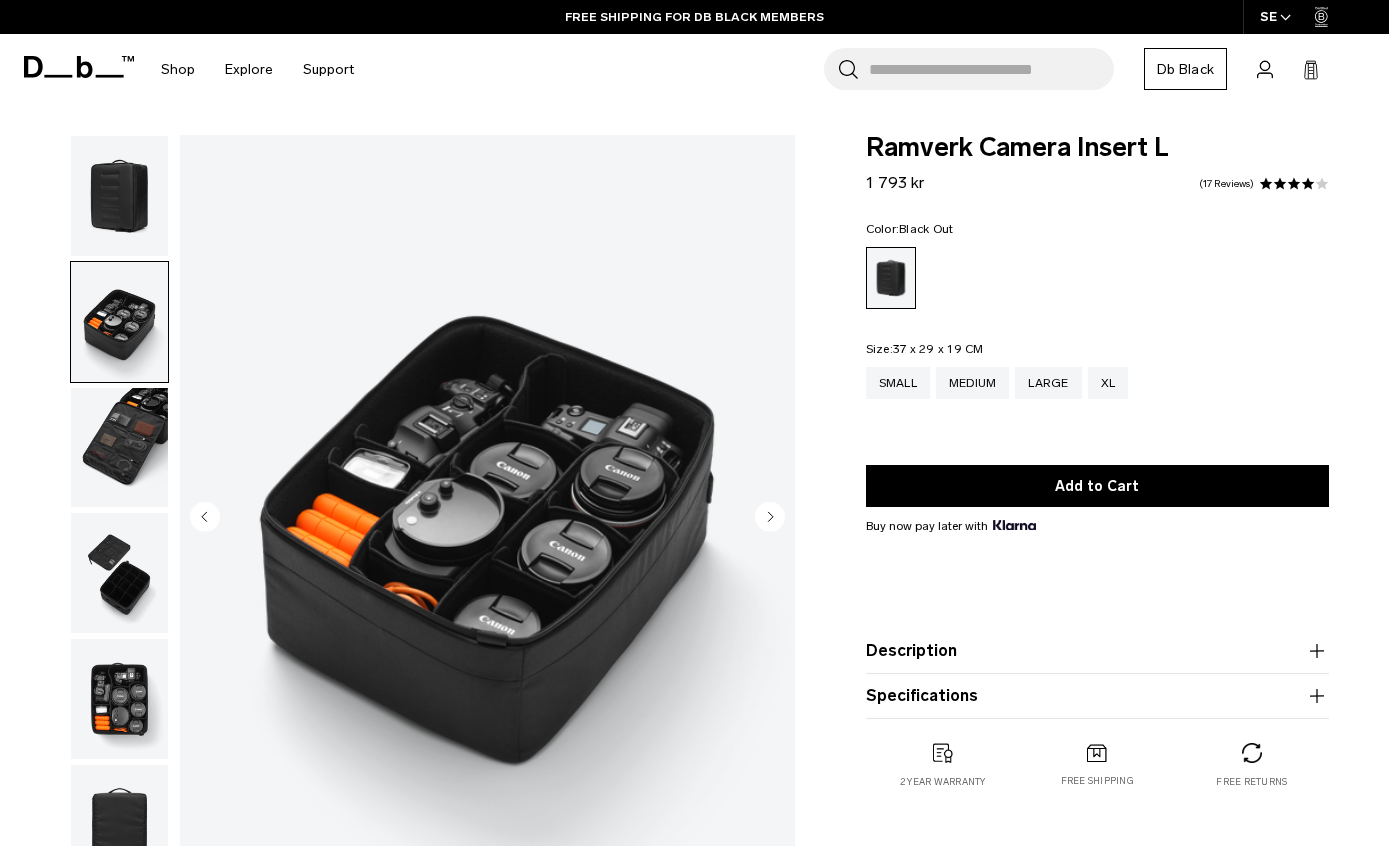 click at bounding box center [119, 196] 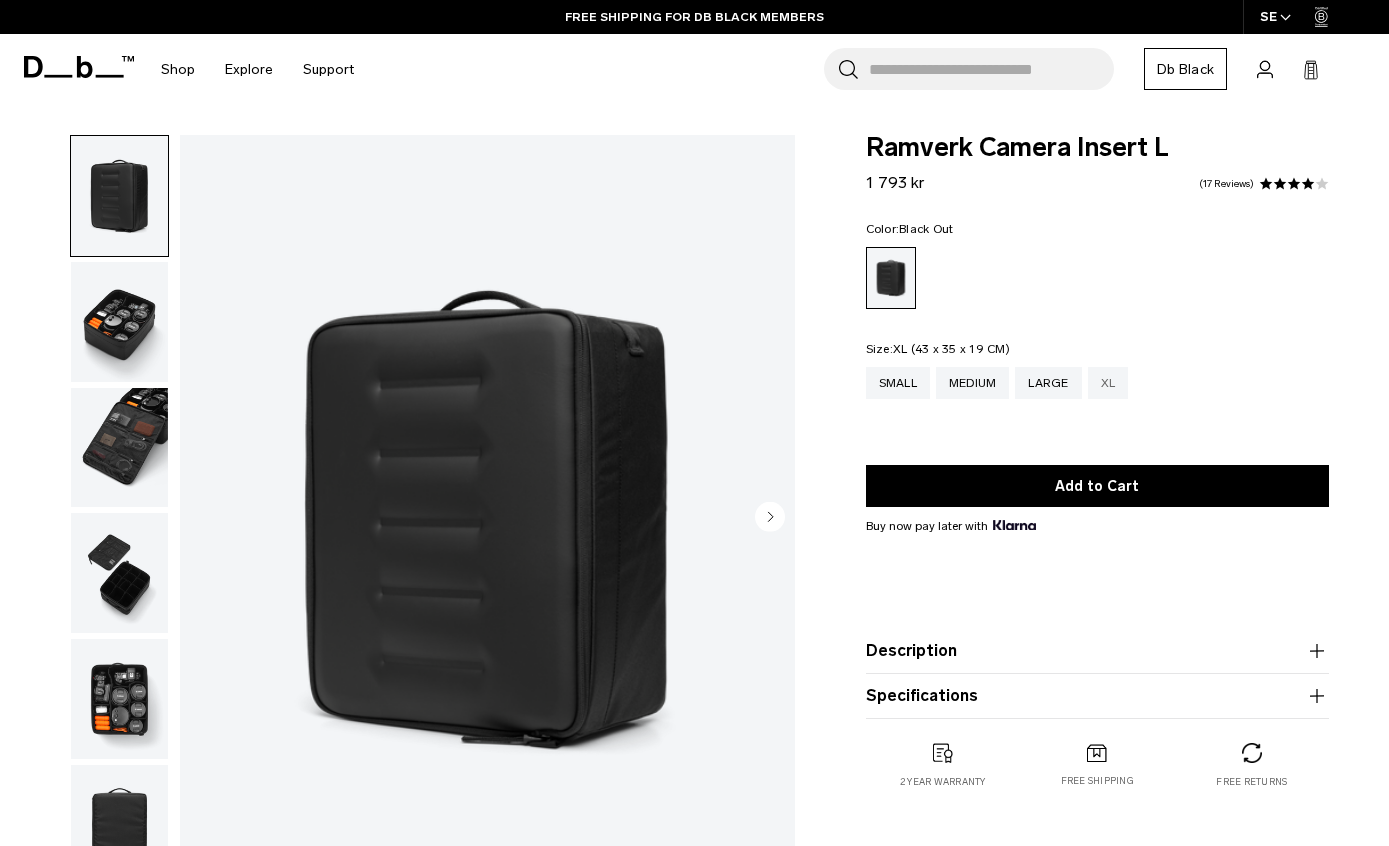 click on "XL" at bounding box center [1108, 383] 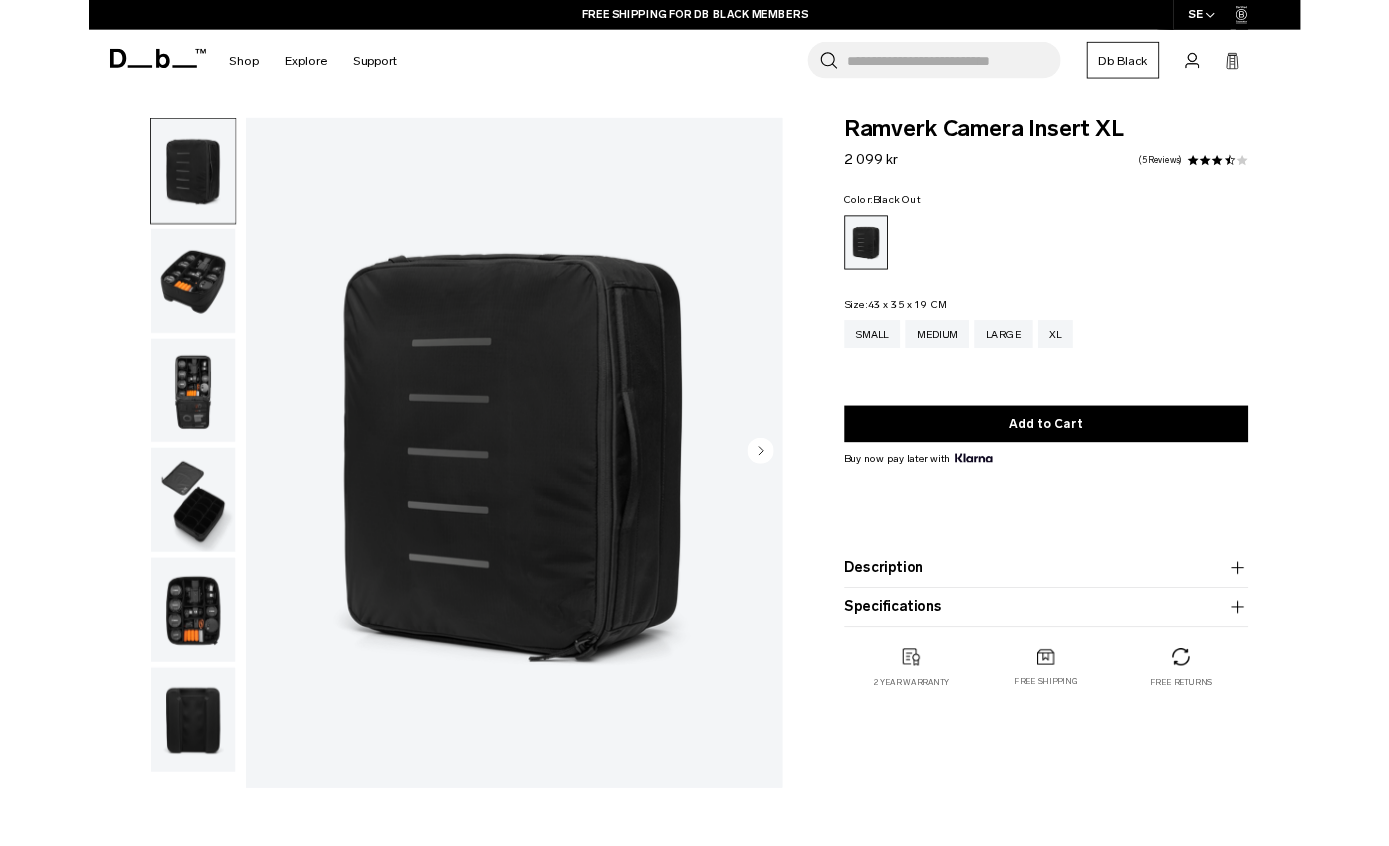 scroll, scrollTop: 0, scrollLeft: 0, axis: both 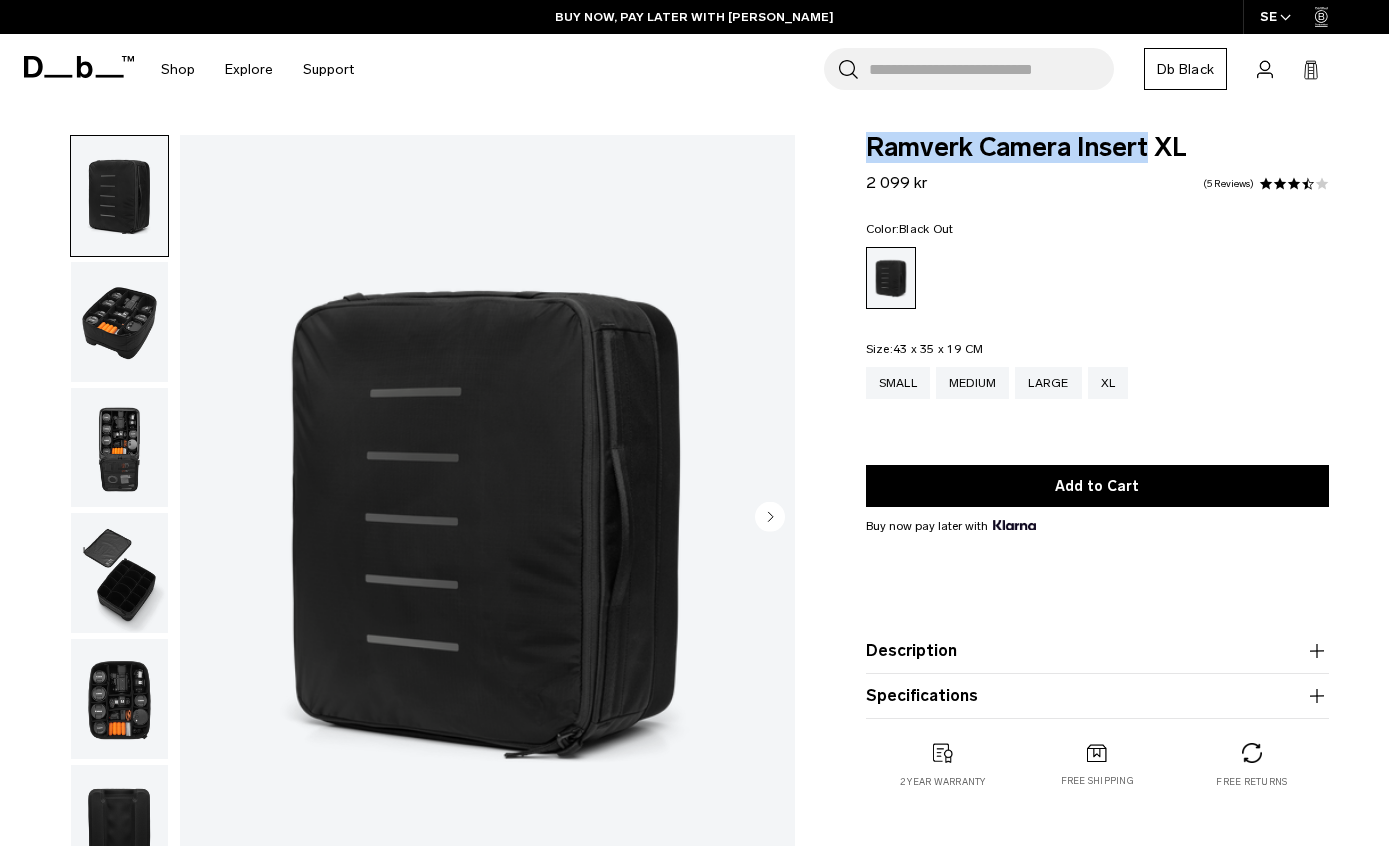 drag, startPoint x: 828, startPoint y: 146, endPoint x: 1146, endPoint y: 149, distance: 318.01416 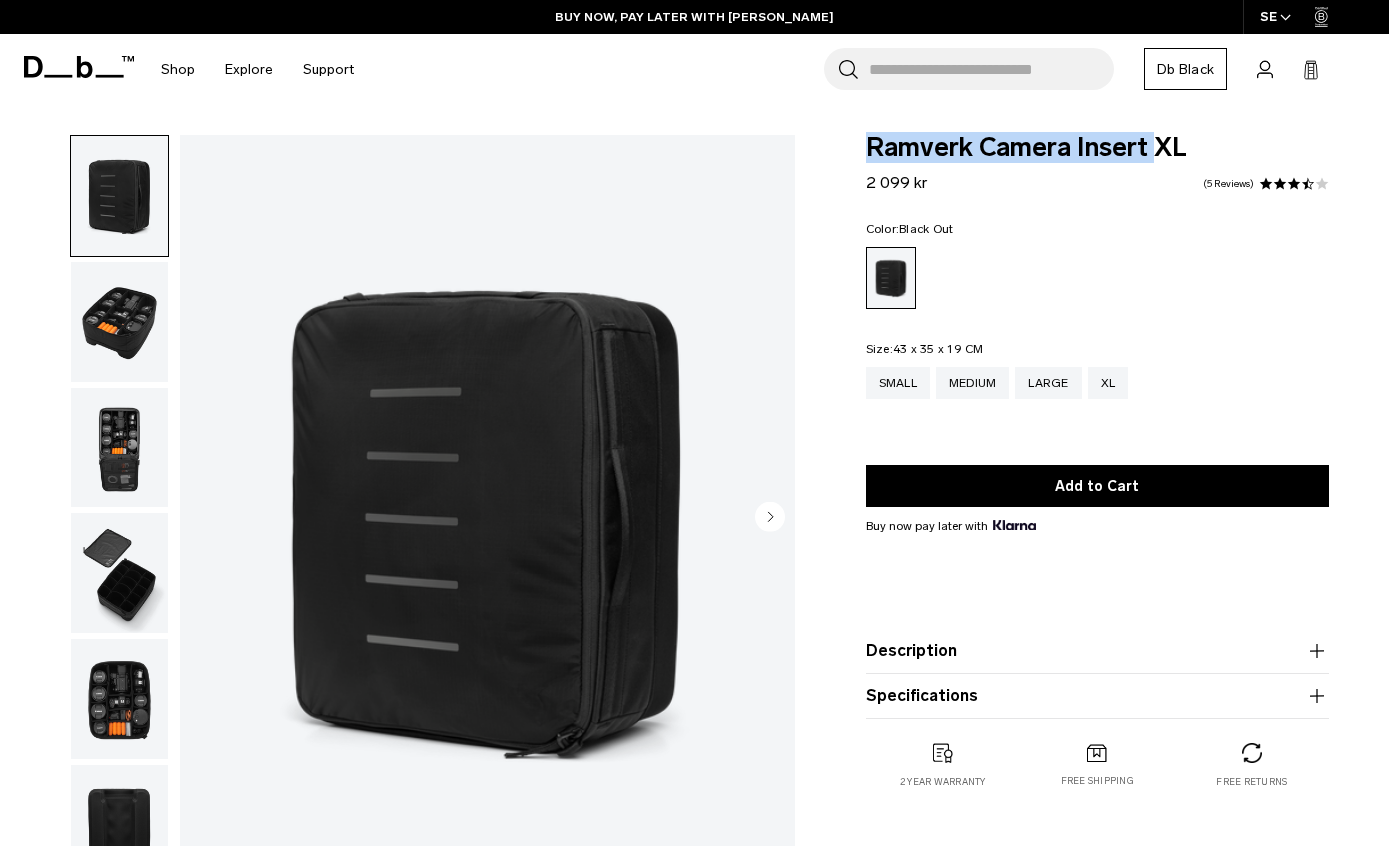 drag, startPoint x: 867, startPoint y: 153, endPoint x: 1154, endPoint y: 147, distance: 287.0627 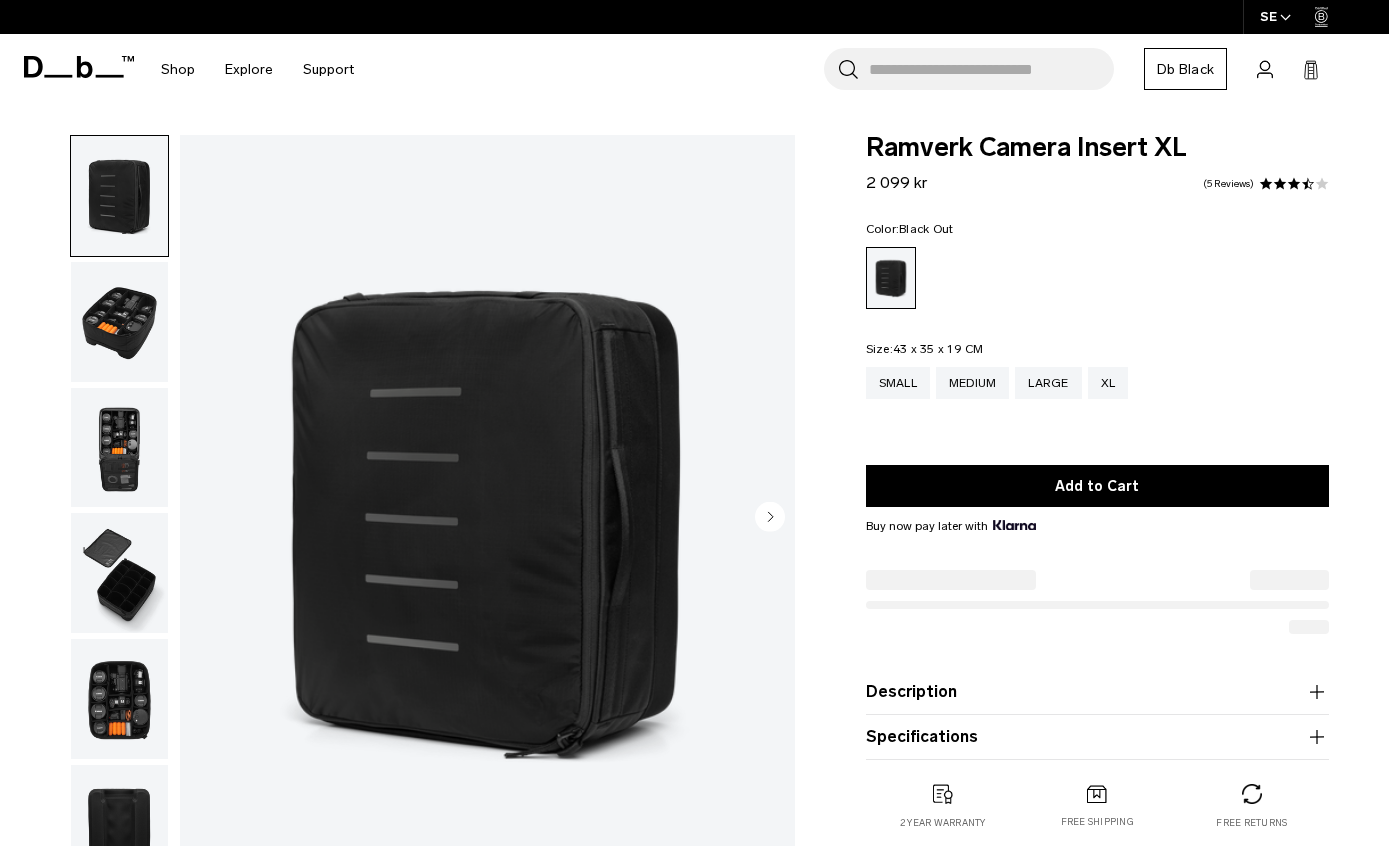 scroll, scrollTop: 0, scrollLeft: 0, axis: both 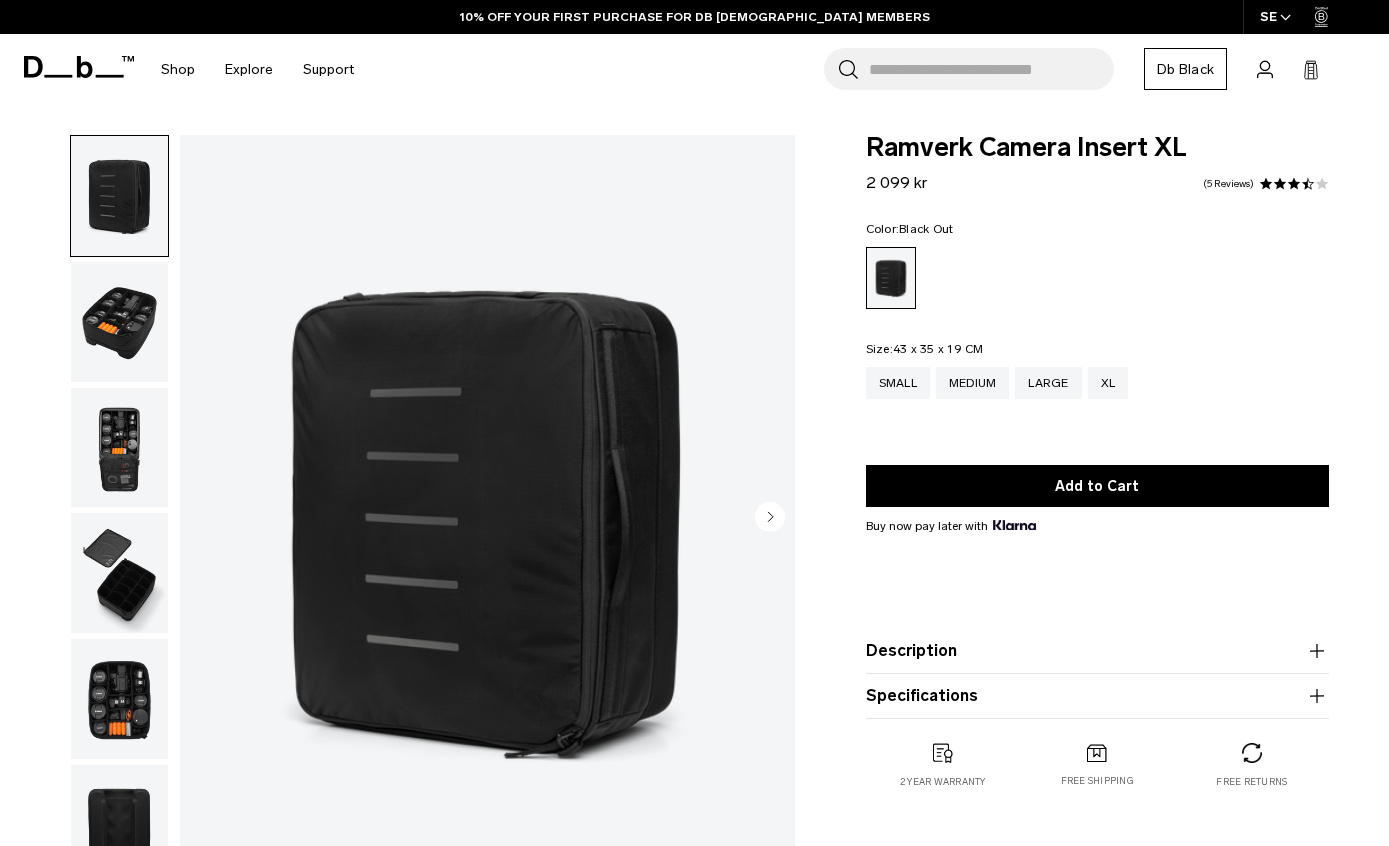 click at bounding box center (119, 196) 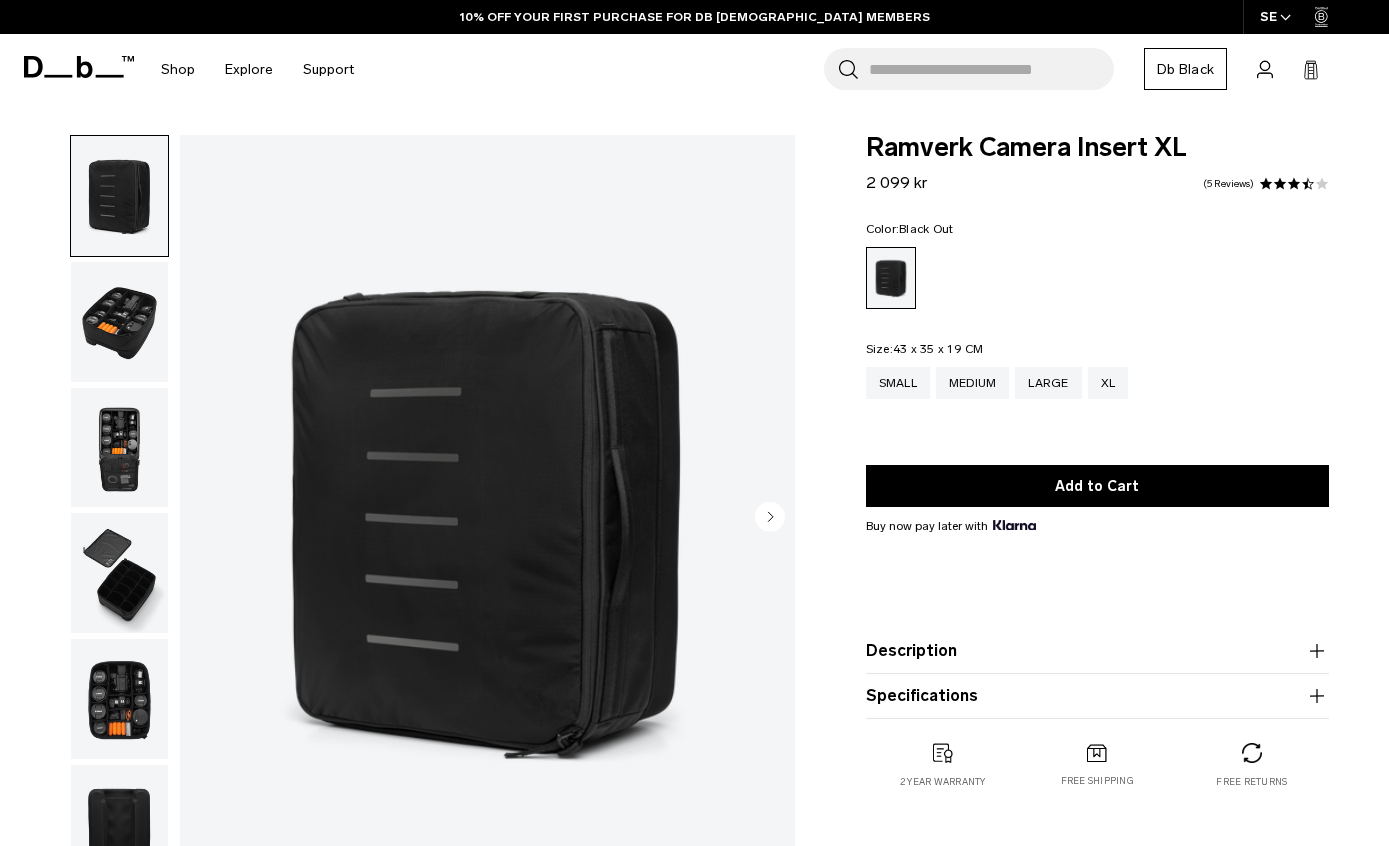 click at bounding box center [119, 322] 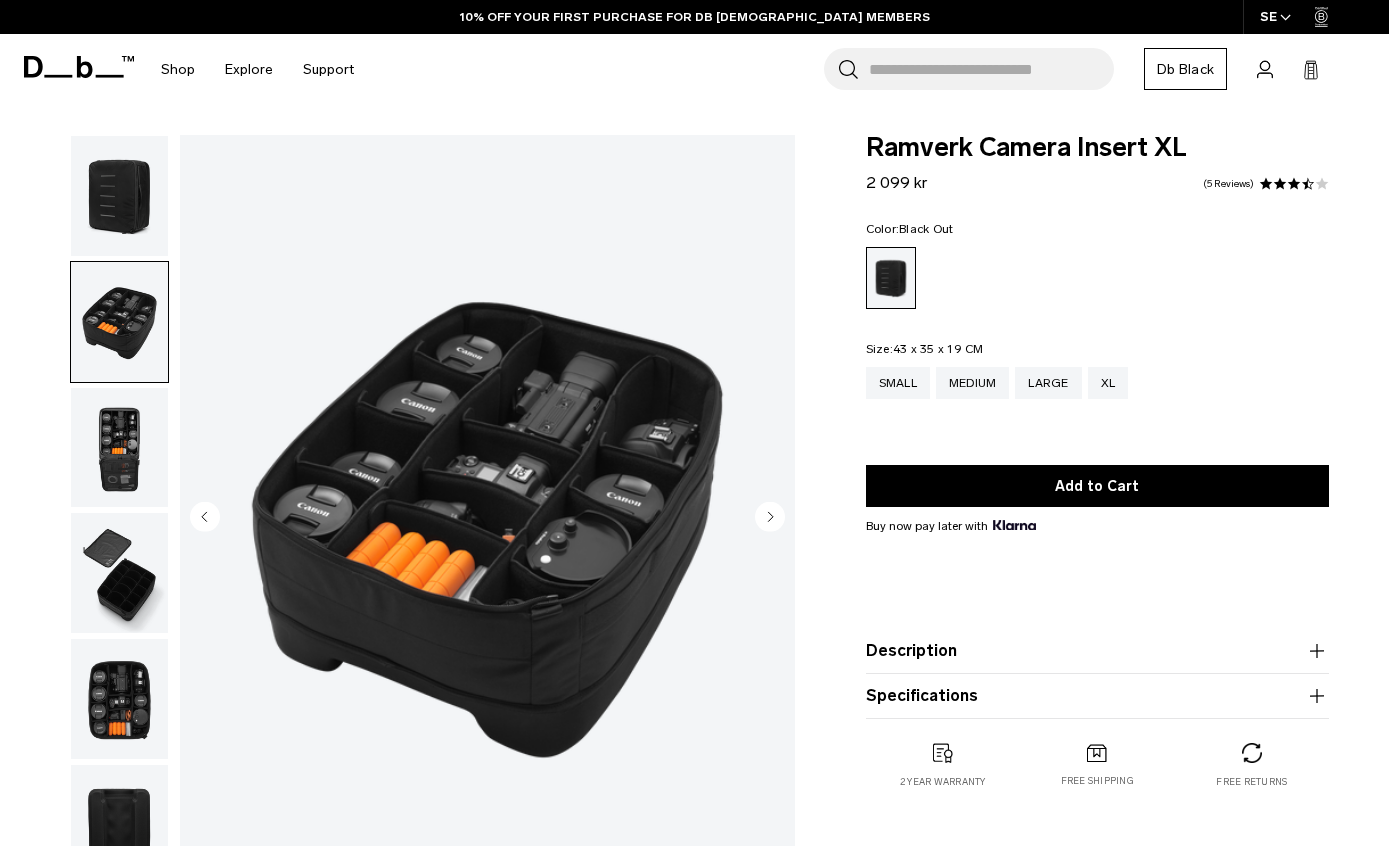 click at bounding box center (119, 448) 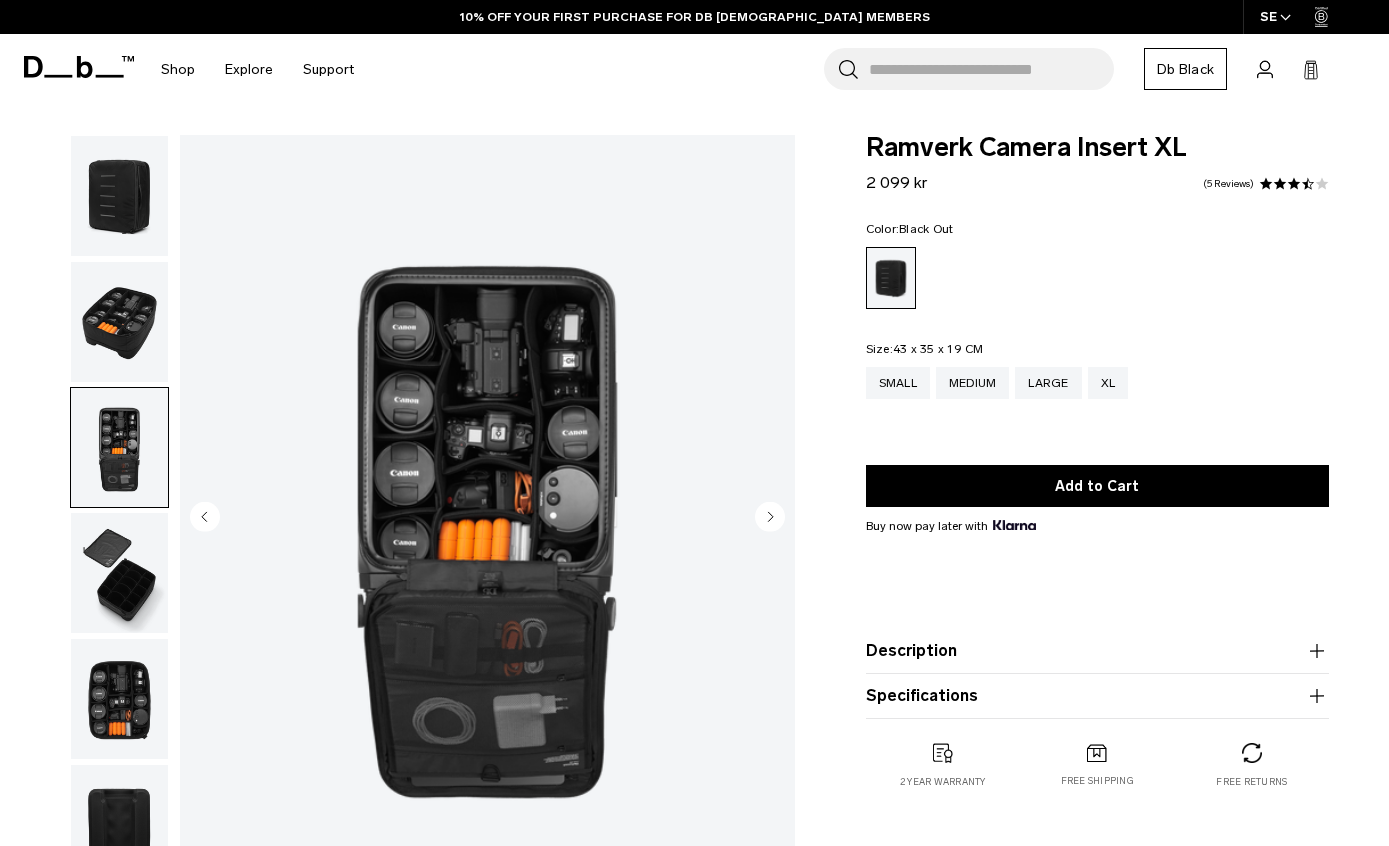 click at bounding box center (119, 448) 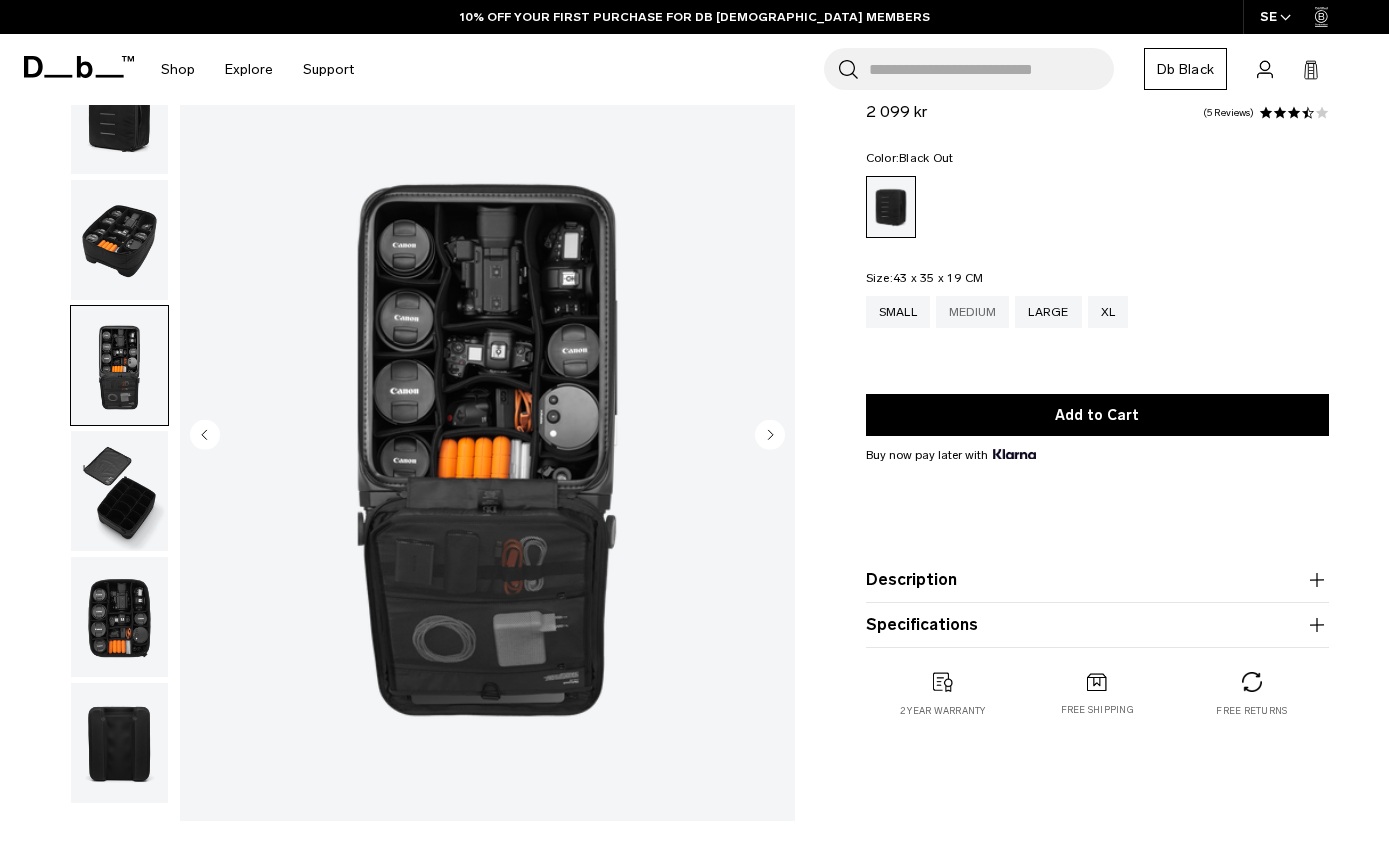 scroll, scrollTop: 79, scrollLeft: 0, axis: vertical 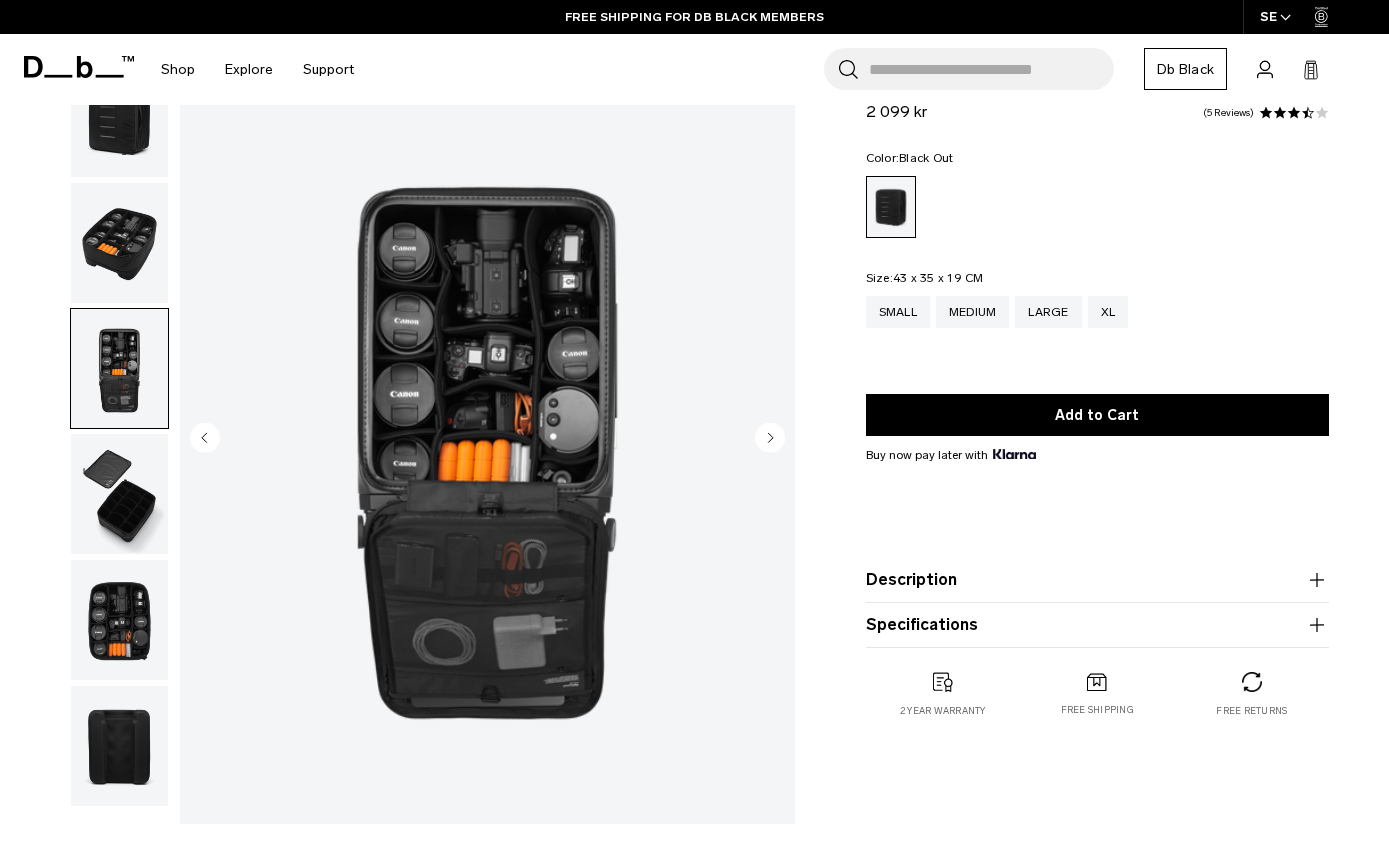 click at bounding box center [119, 494] 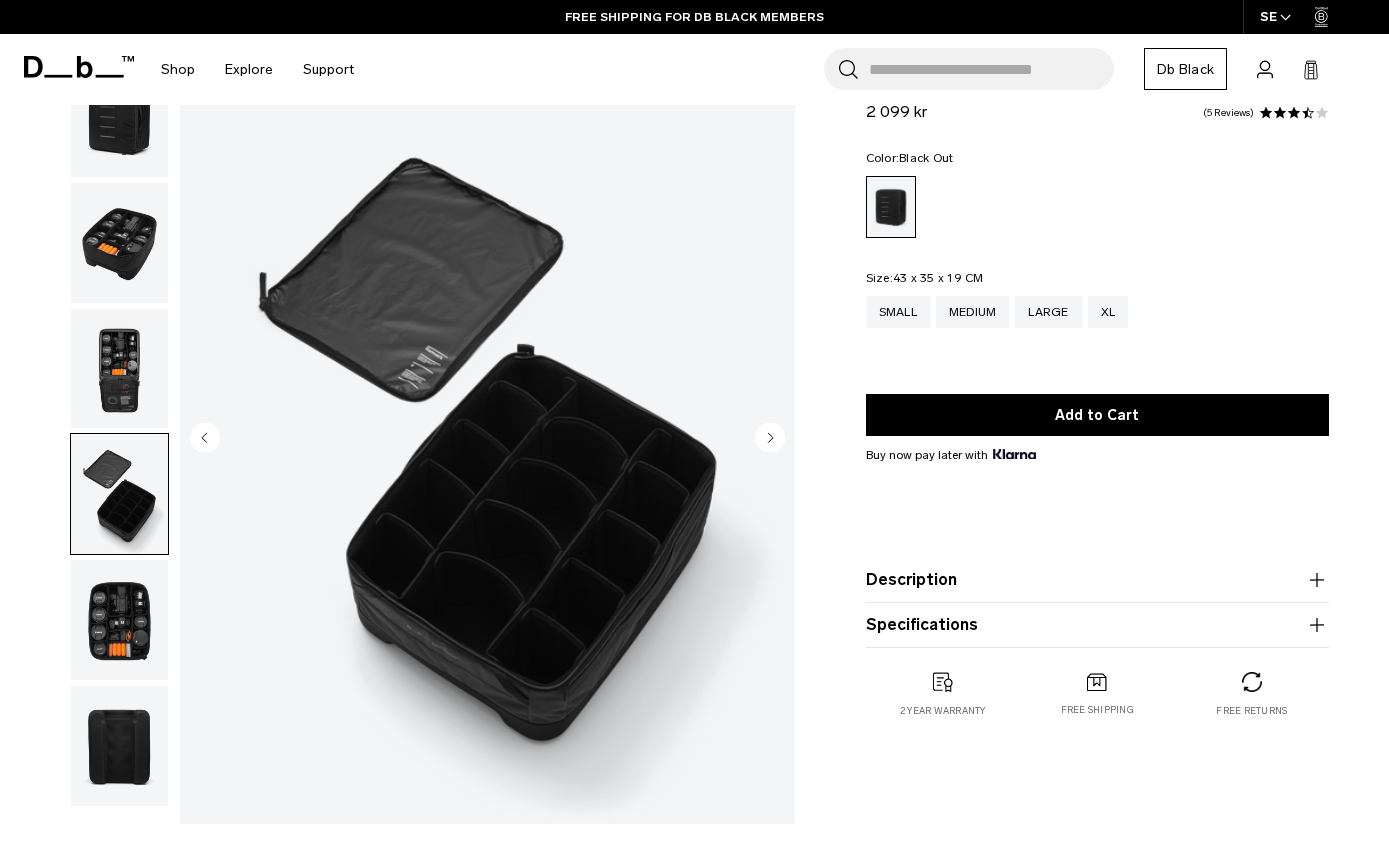 click at bounding box center (119, 620) 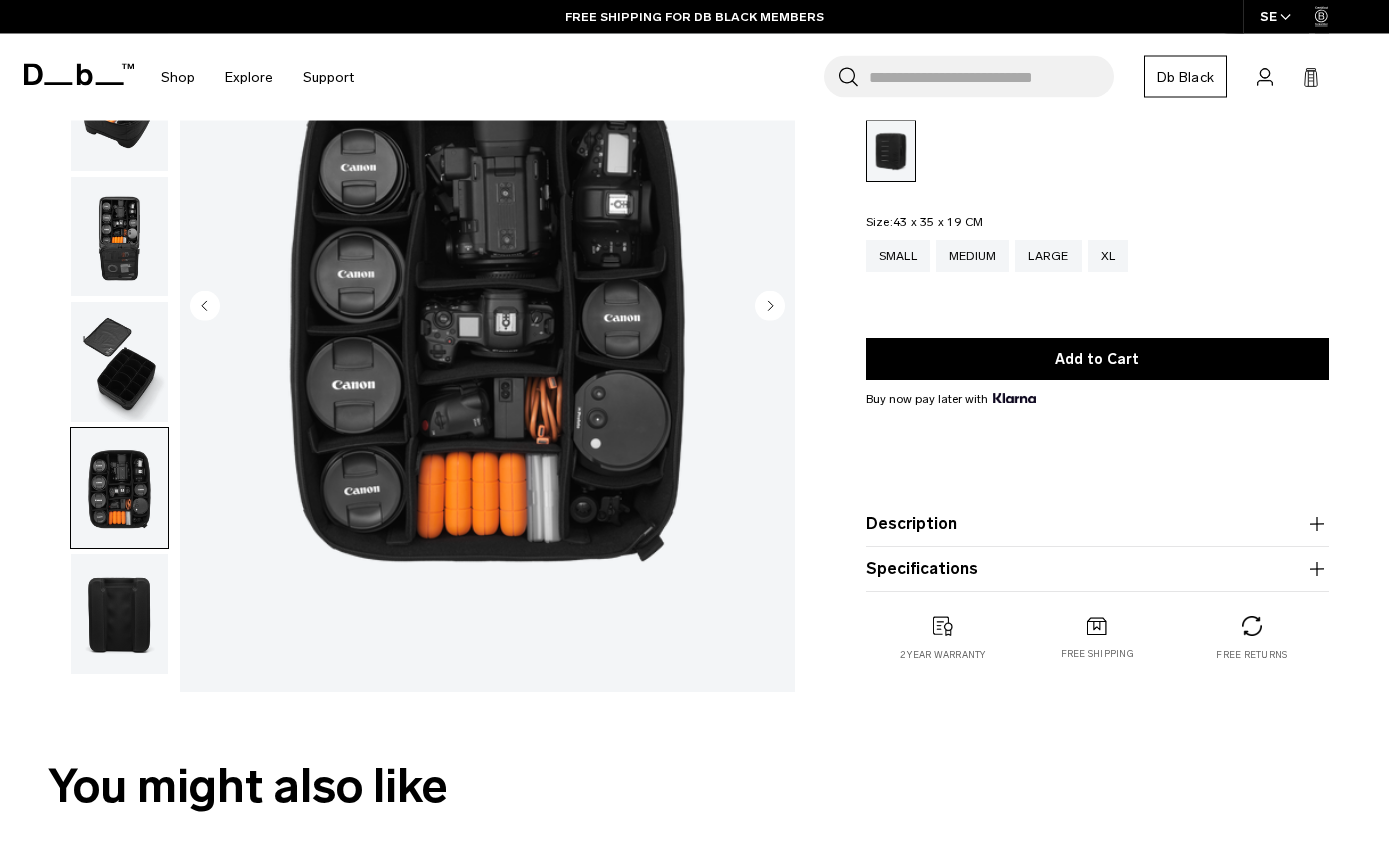 scroll, scrollTop: 211, scrollLeft: 0, axis: vertical 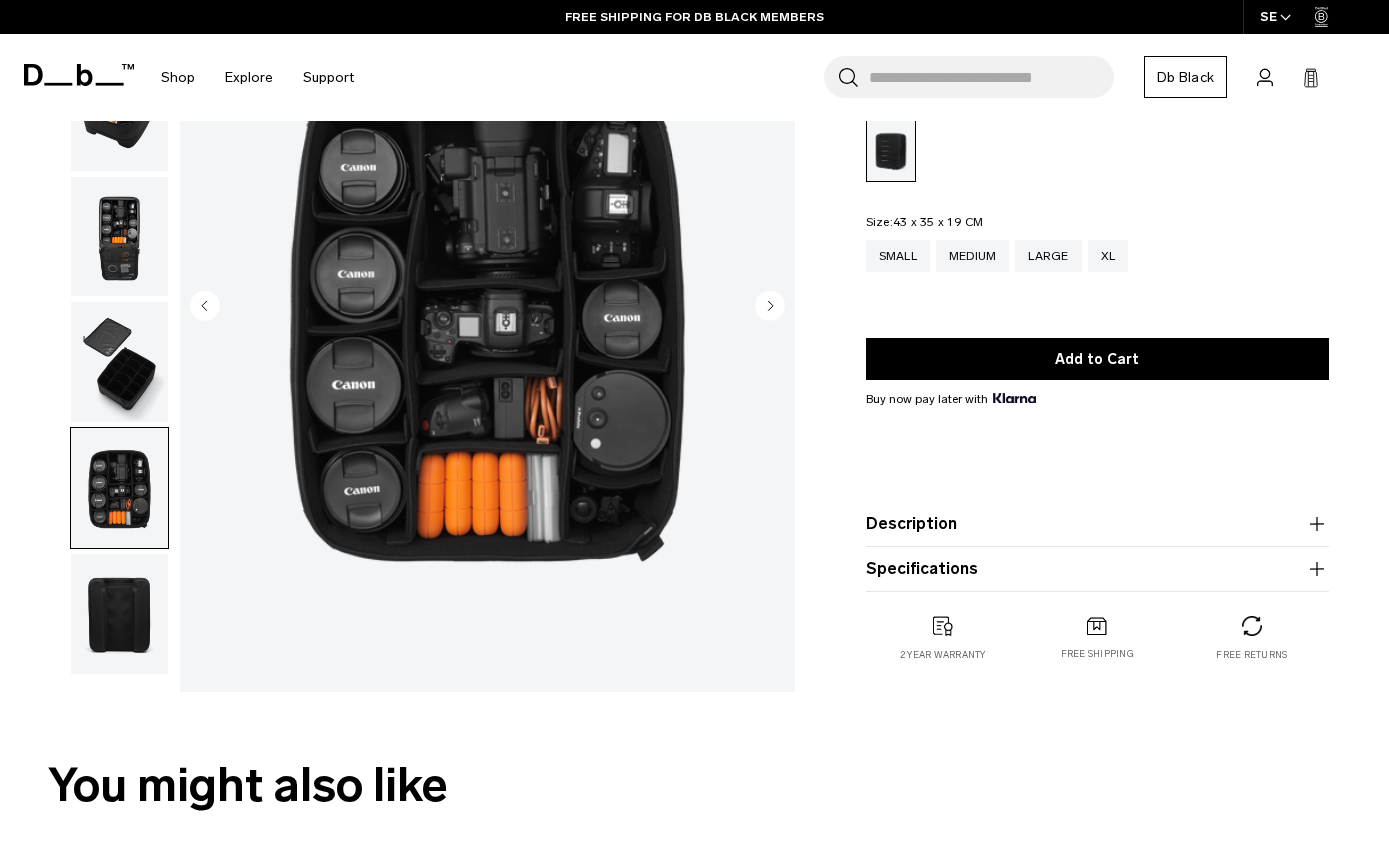 click at bounding box center (119, 488) 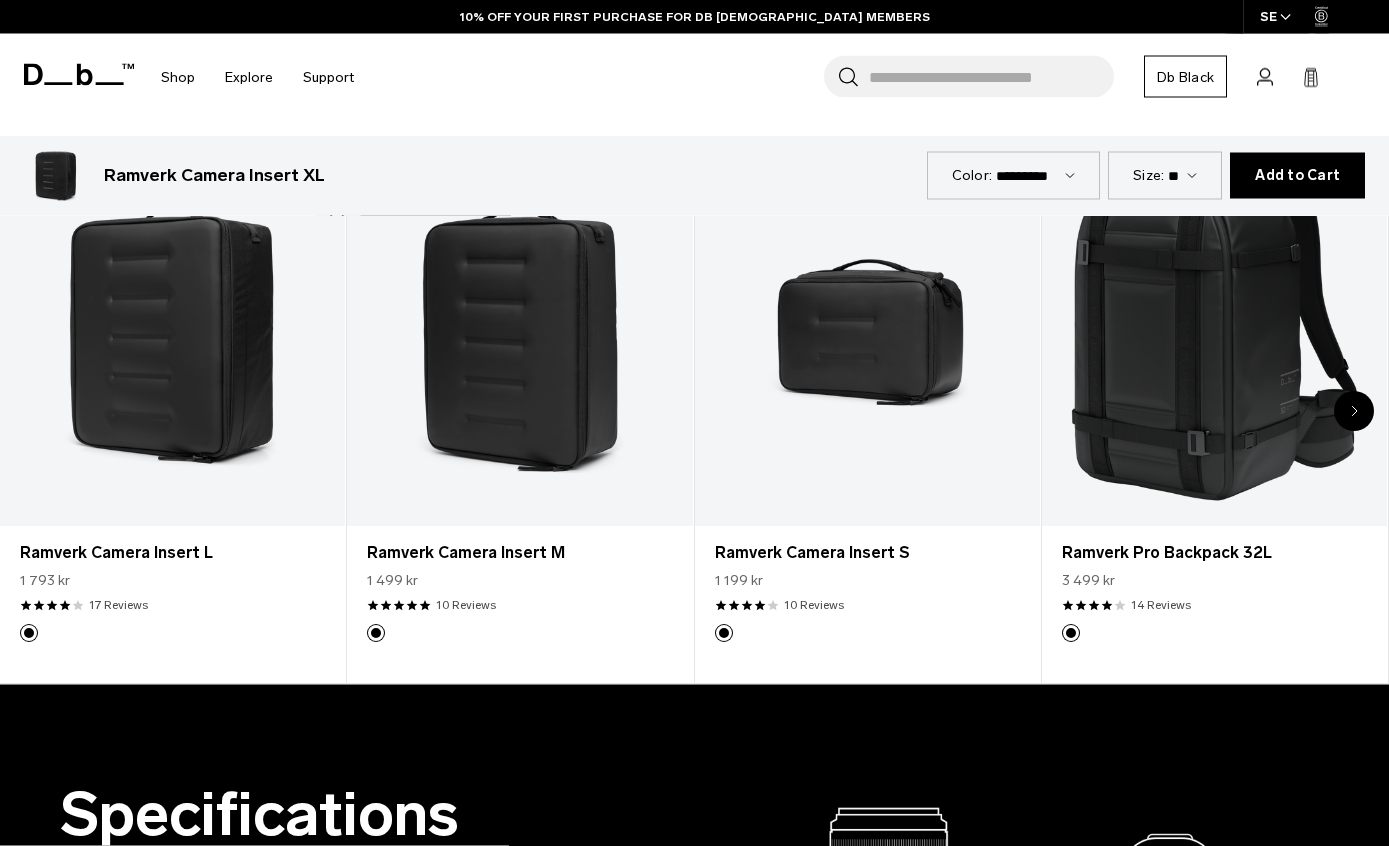 scroll, scrollTop: 1082, scrollLeft: 0, axis: vertical 